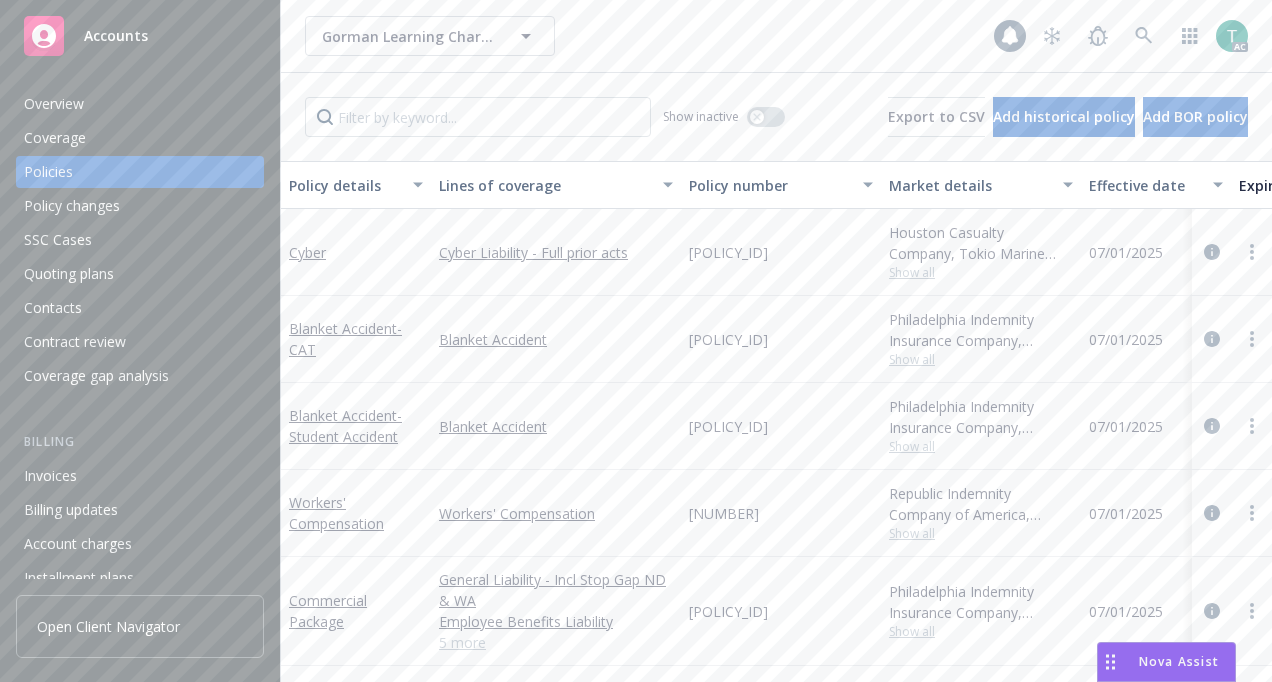 scroll, scrollTop: 0, scrollLeft: 0, axis: both 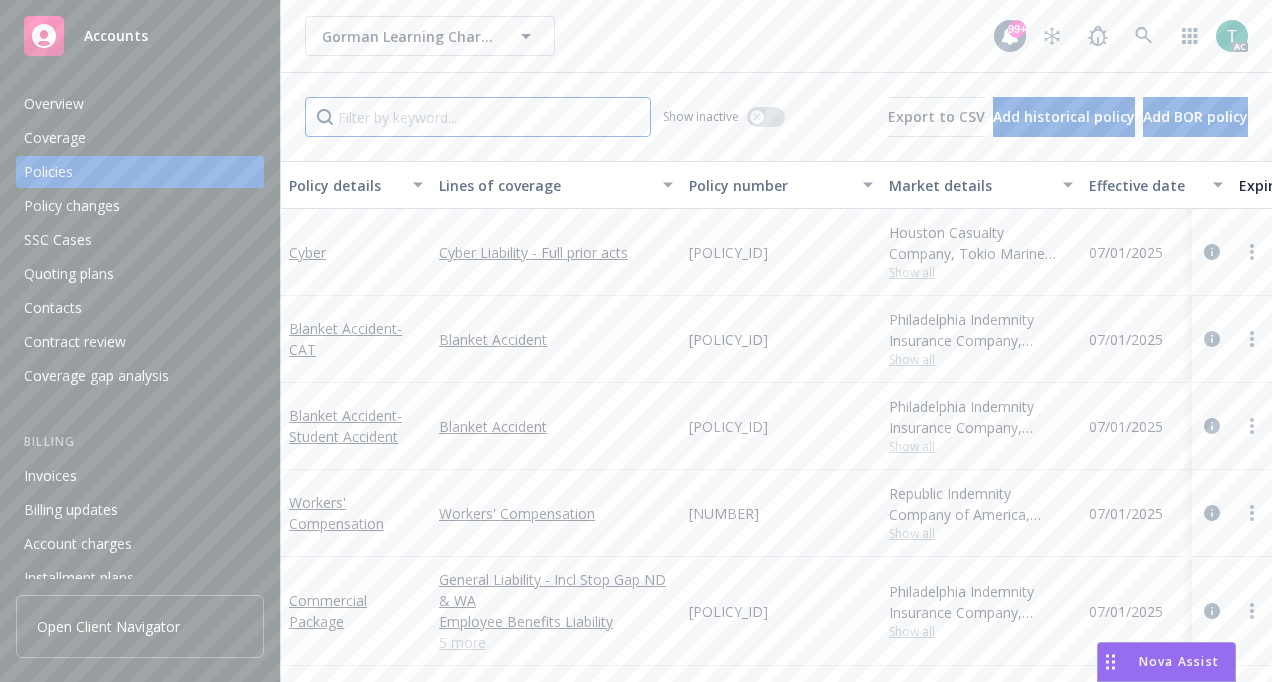 click at bounding box center (478, 117) 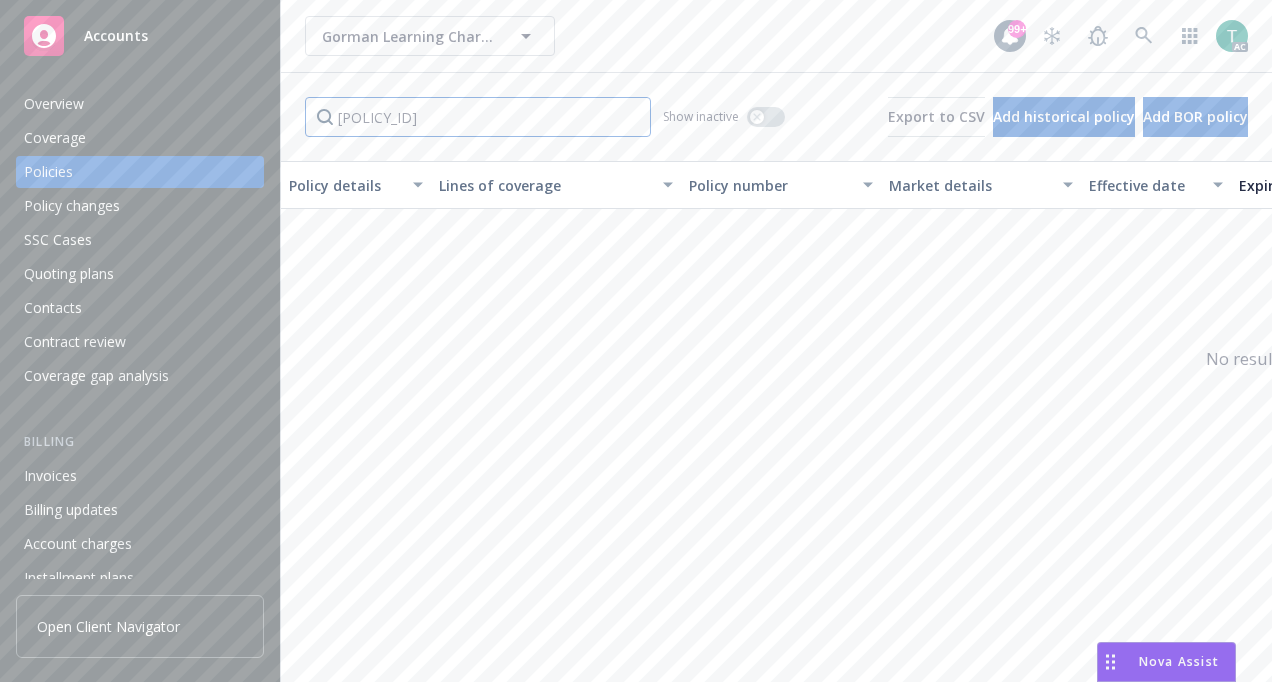 type on "[POLICY_ID]" 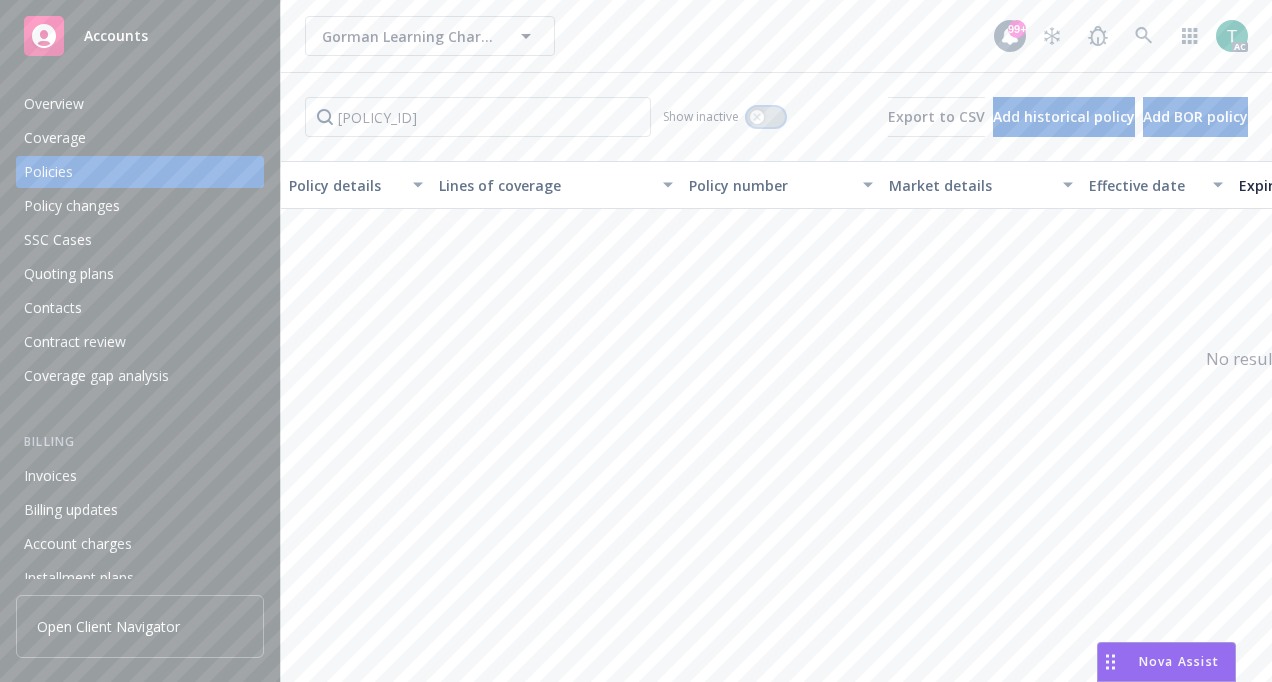 click at bounding box center [757, 117] 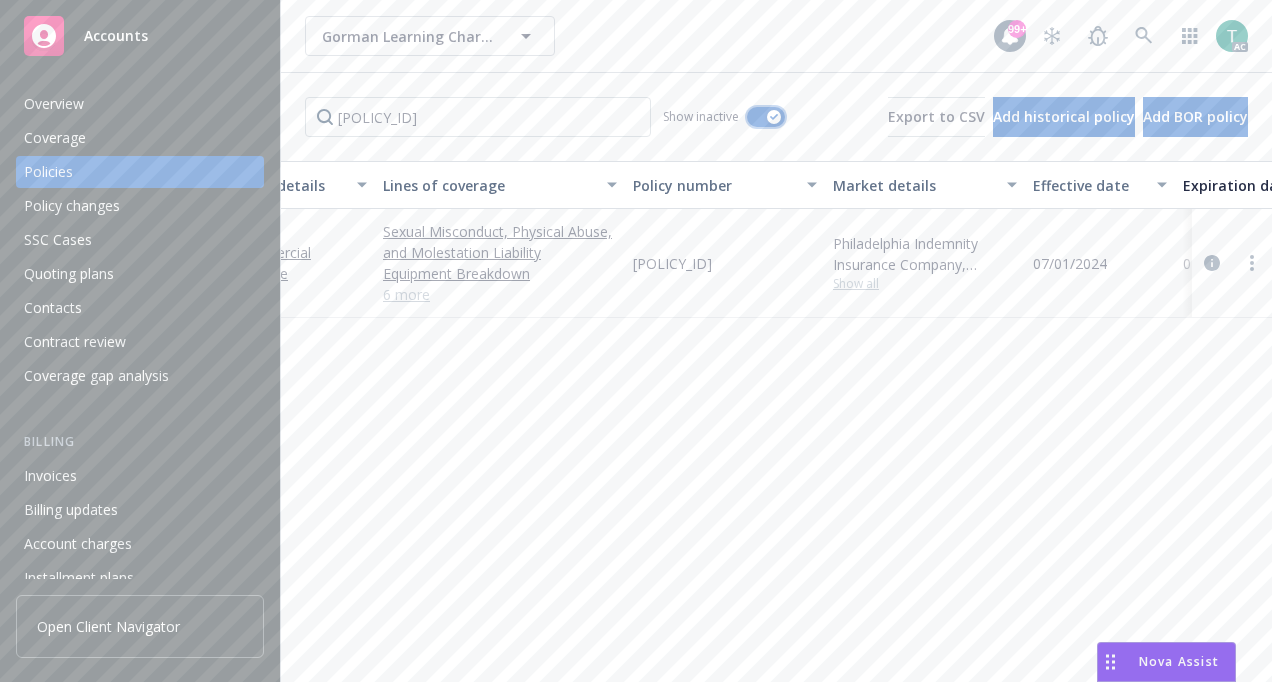 scroll, scrollTop: 0, scrollLeft: 0, axis: both 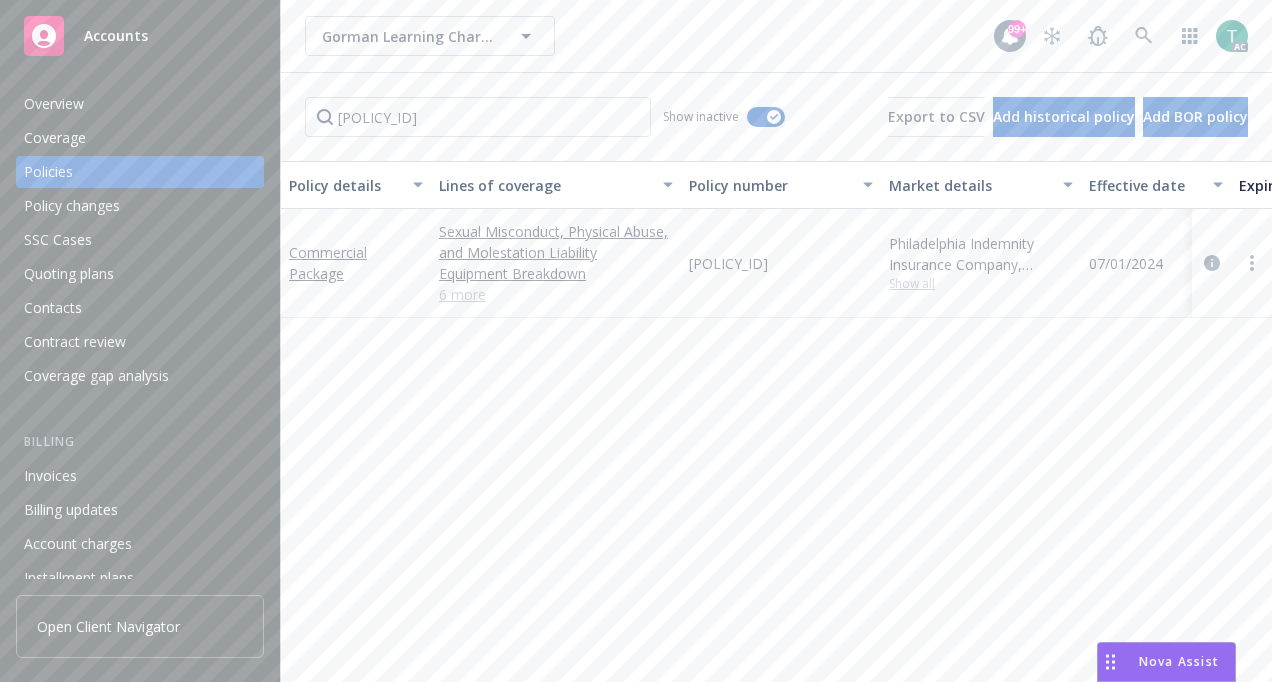 click on "6 more" at bounding box center [556, 294] 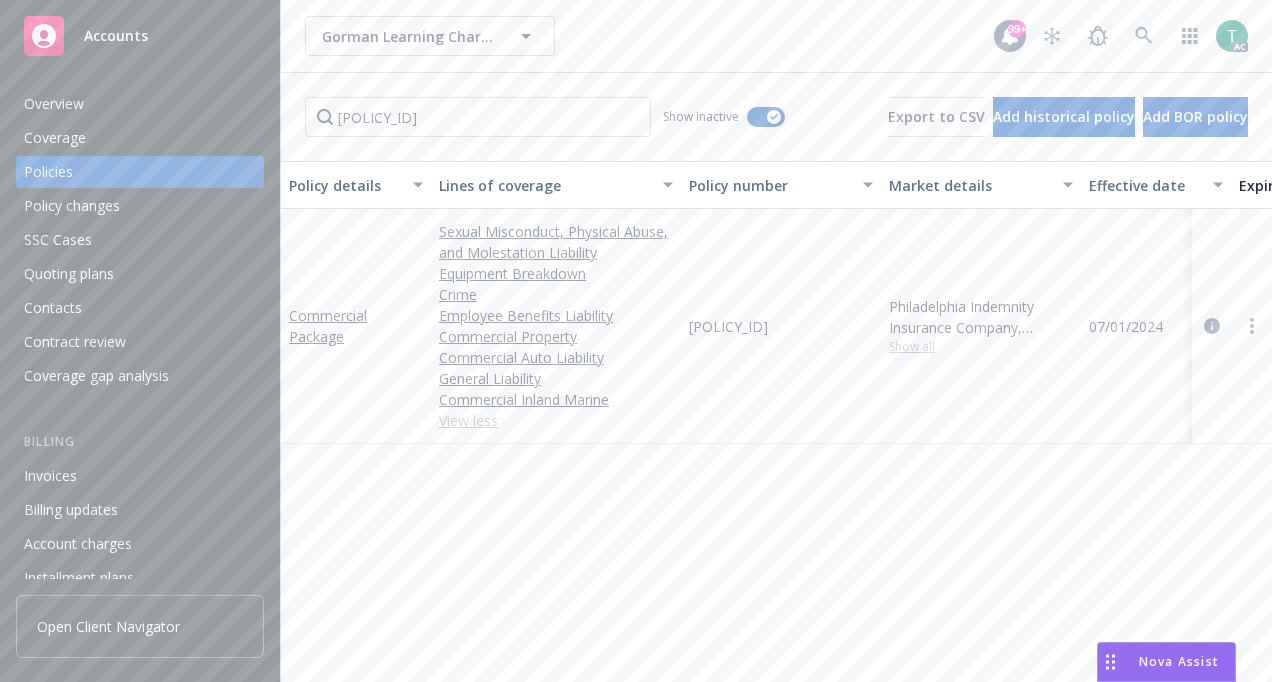 click on "[POLICY_ID]" at bounding box center [728, 326] 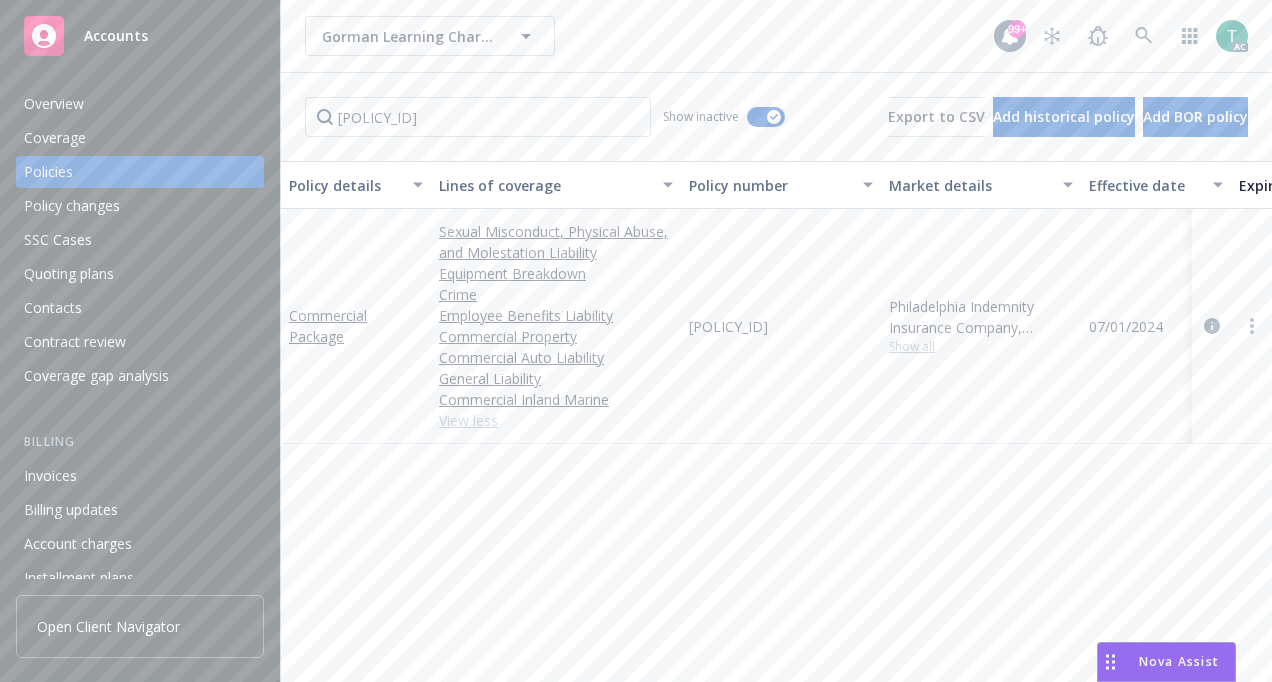 drag, startPoint x: 813, startPoint y: 325, endPoint x: 684, endPoint y: 319, distance: 129.13947 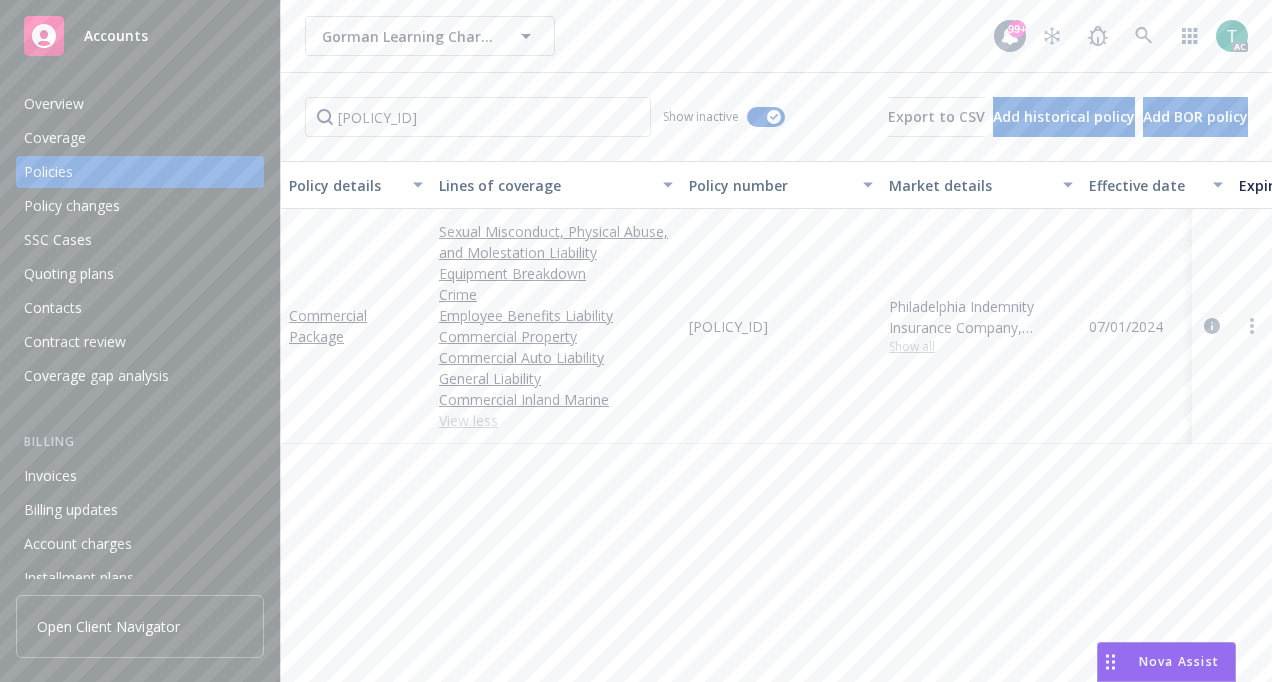 click on "[POLICY_ID]" at bounding box center (781, 326) 